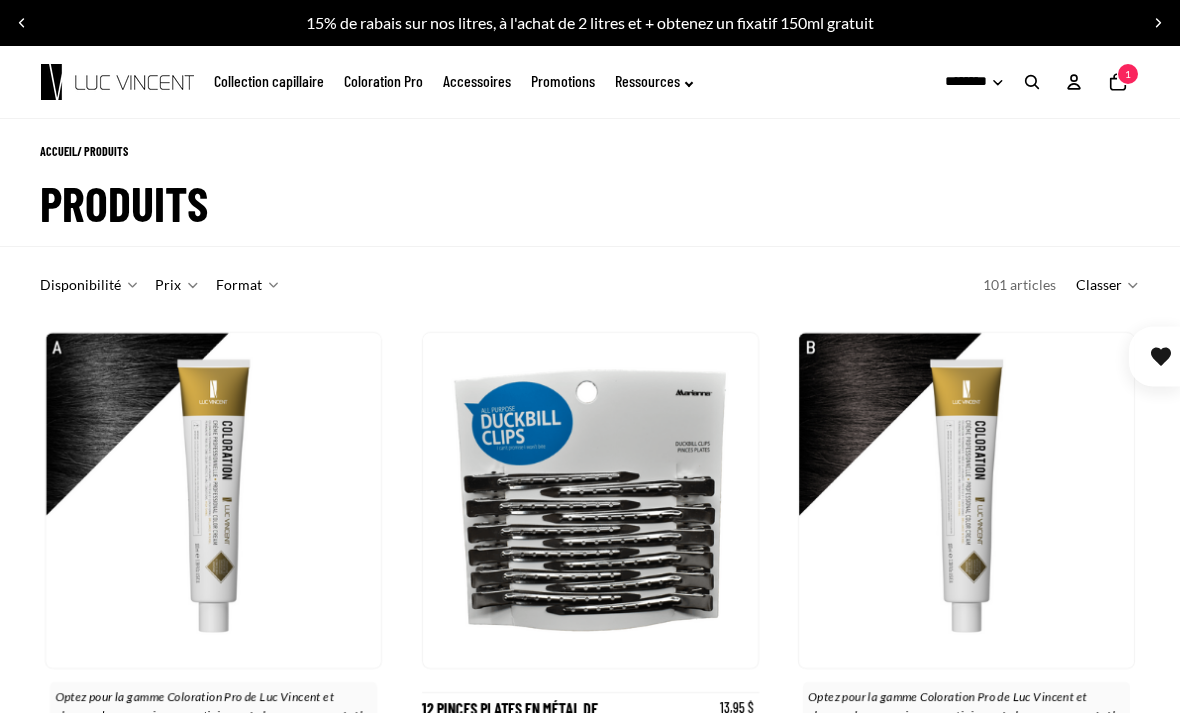 scroll, scrollTop: 0, scrollLeft: 0, axis: both 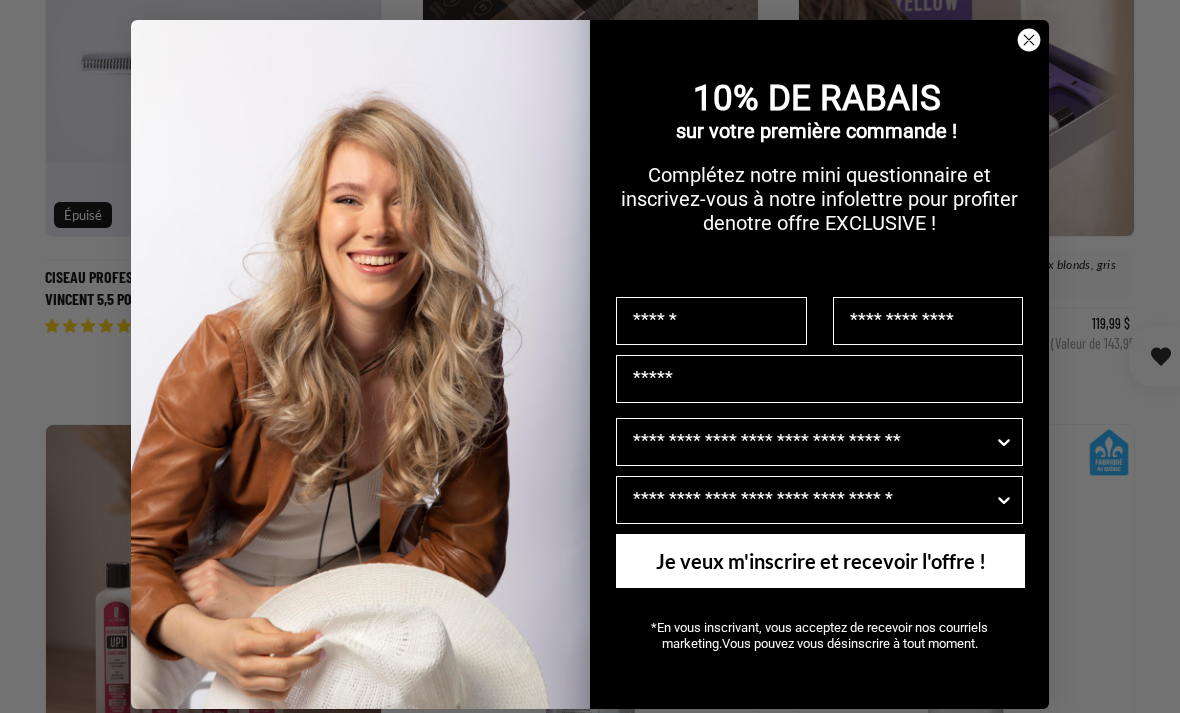 click on "Close dialog" 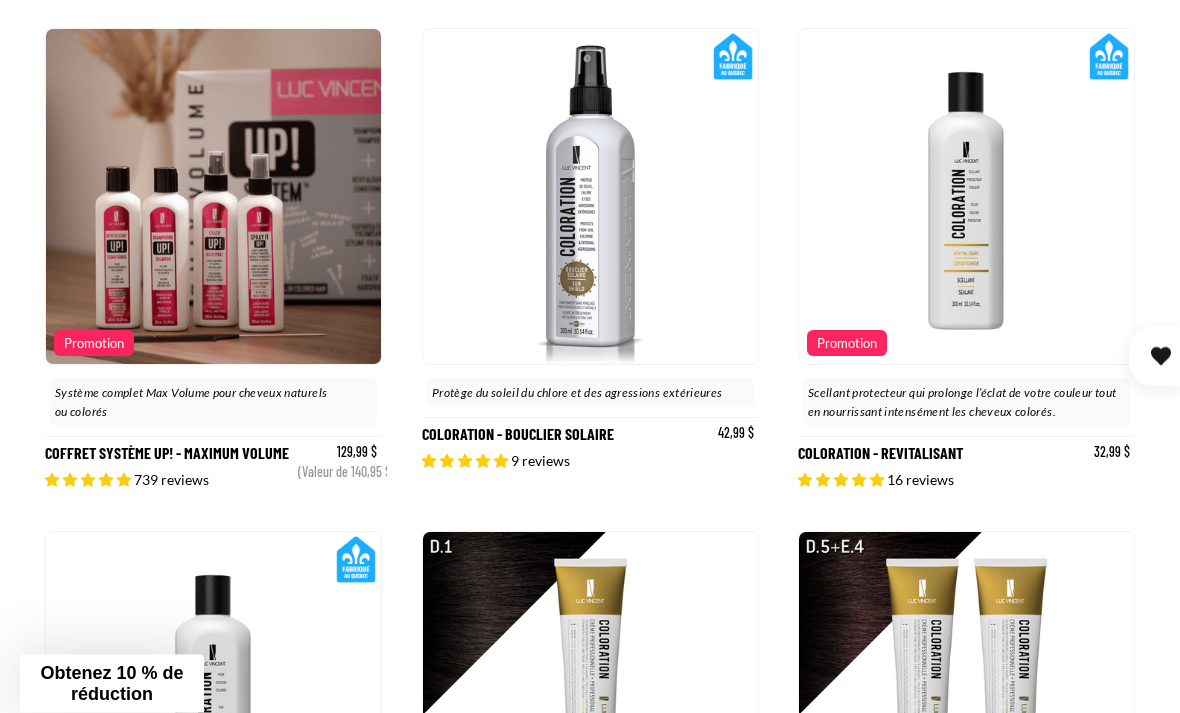 scroll, scrollTop: 4360, scrollLeft: 0, axis: vertical 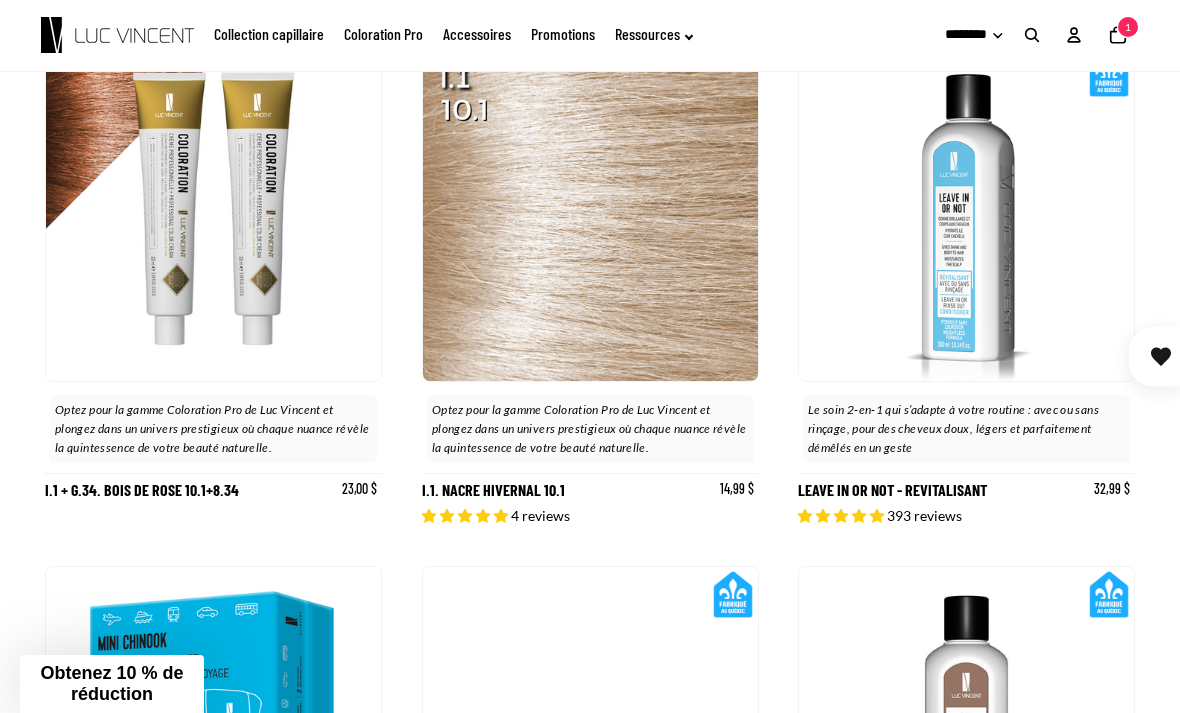 click on "Promotions" 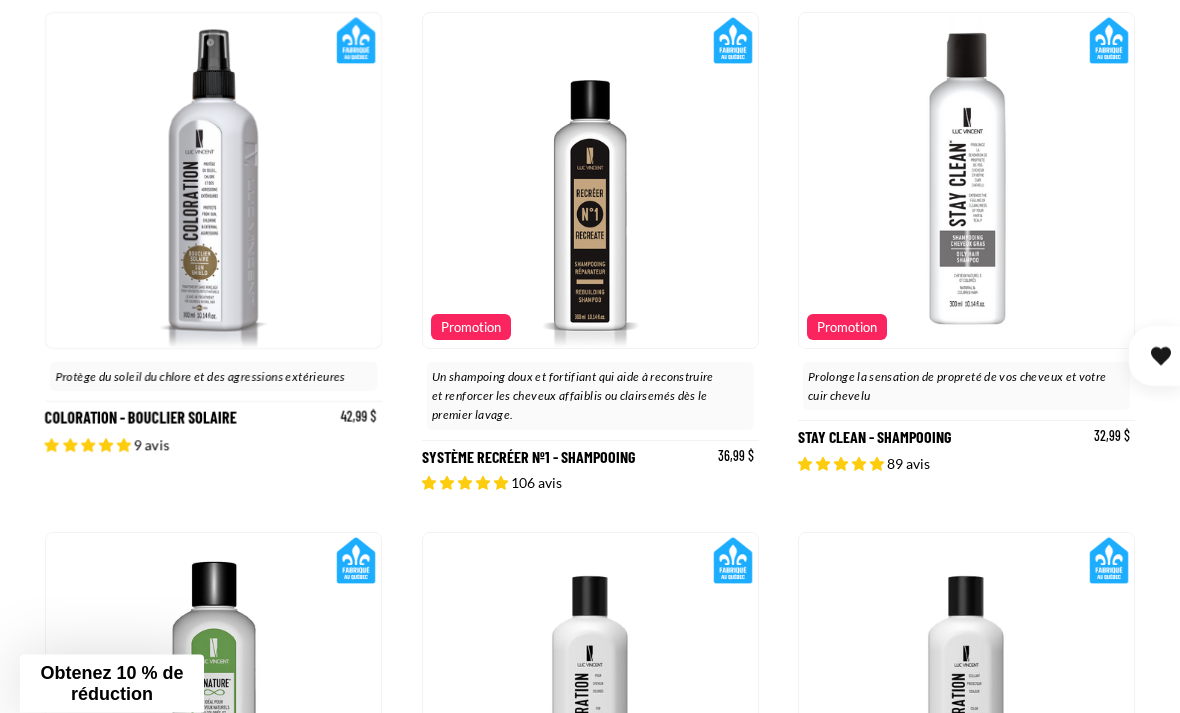 scroll, scrollTop: 1866, scrollLeft: 0, axis: vertical 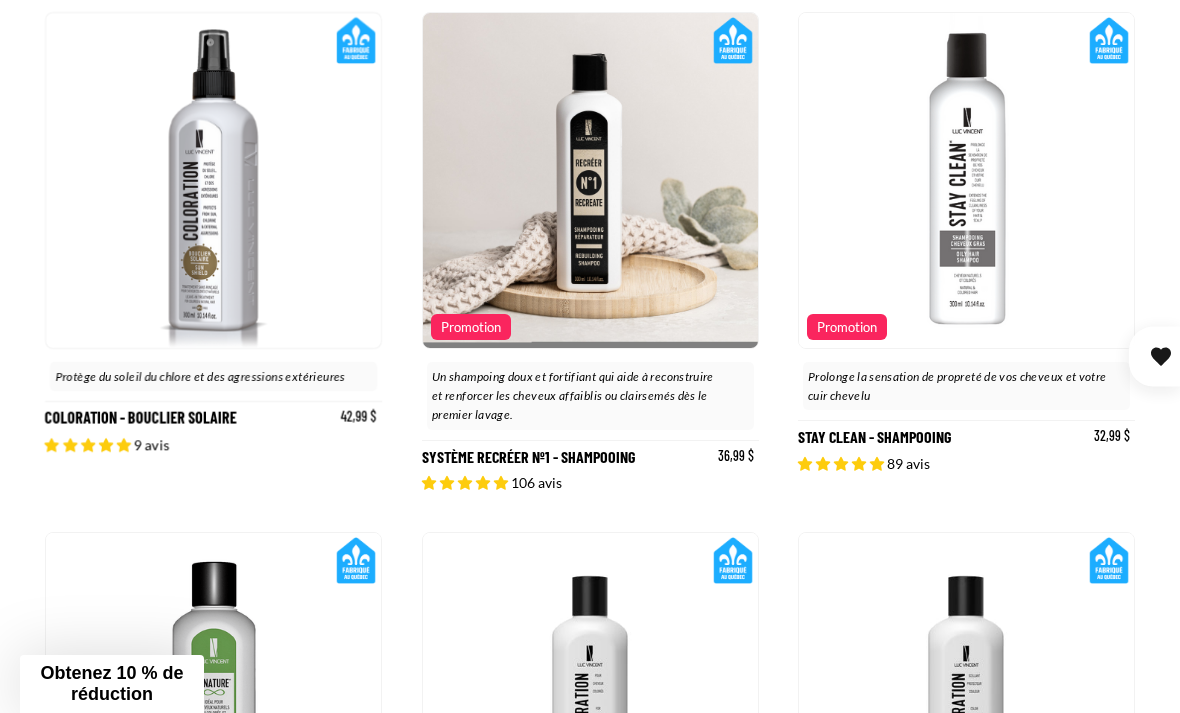 click on "Système Recréer nº1 - Shampooing" at bounding box center (590, 252) 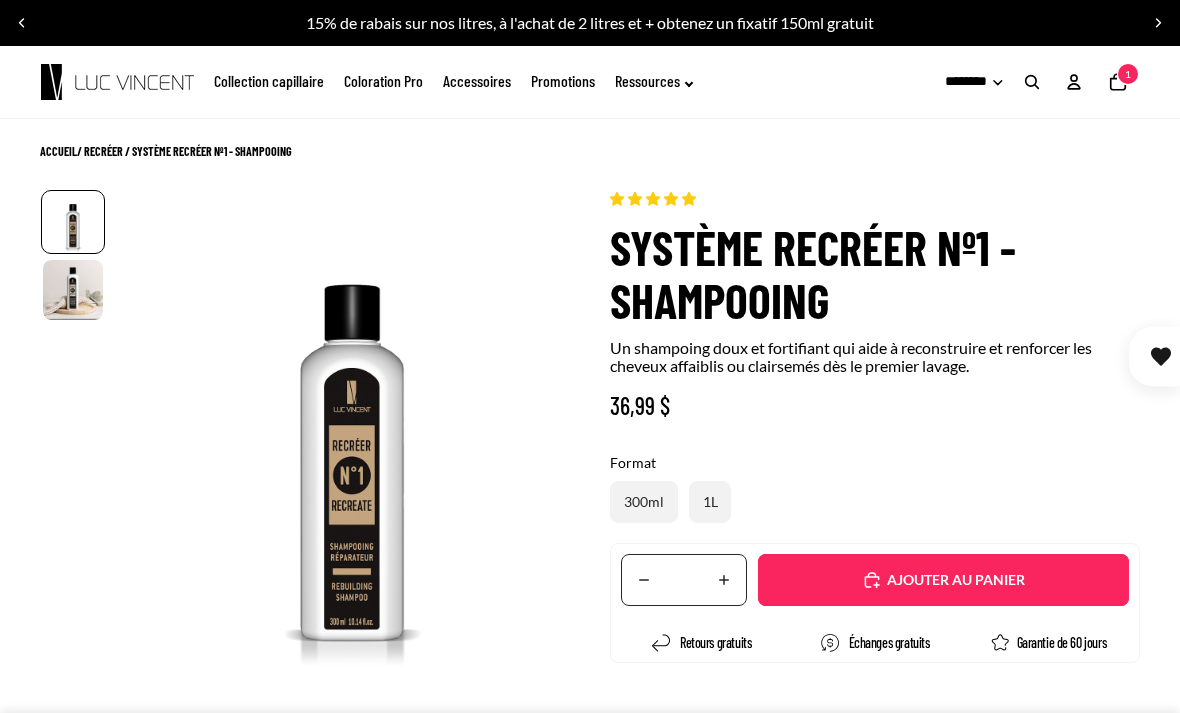 select on "**********" 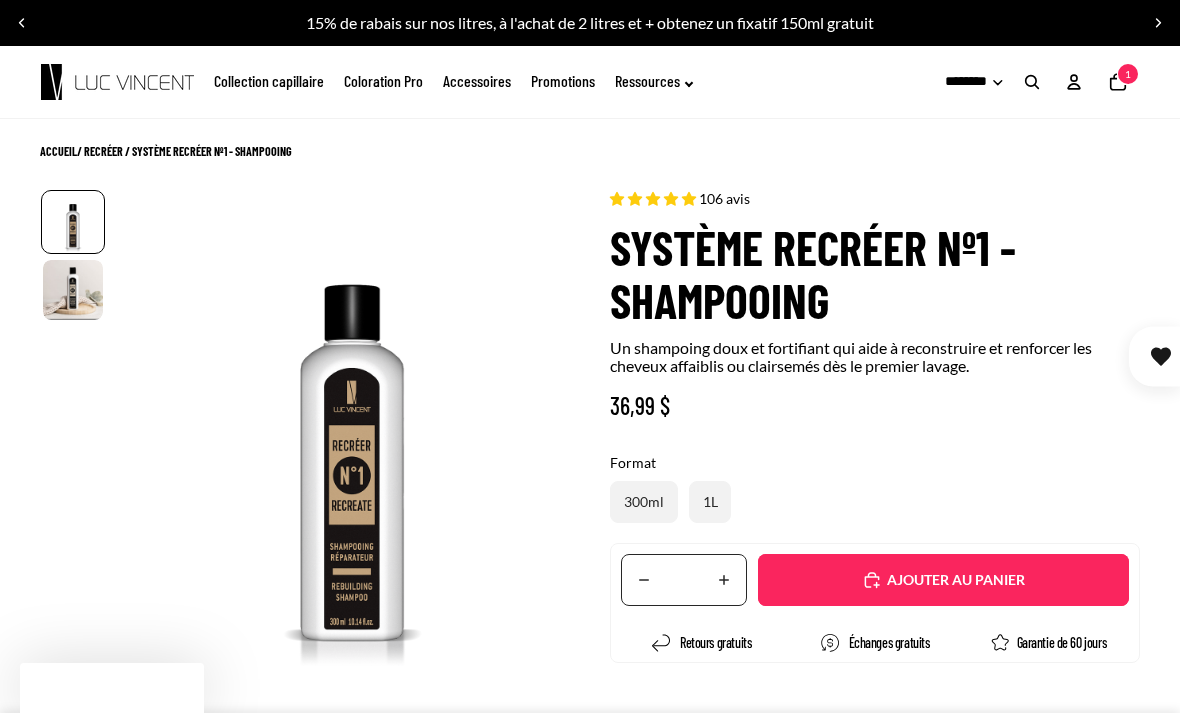 scroll, scrollTop: 0, scrollLeft: 0, axis: both 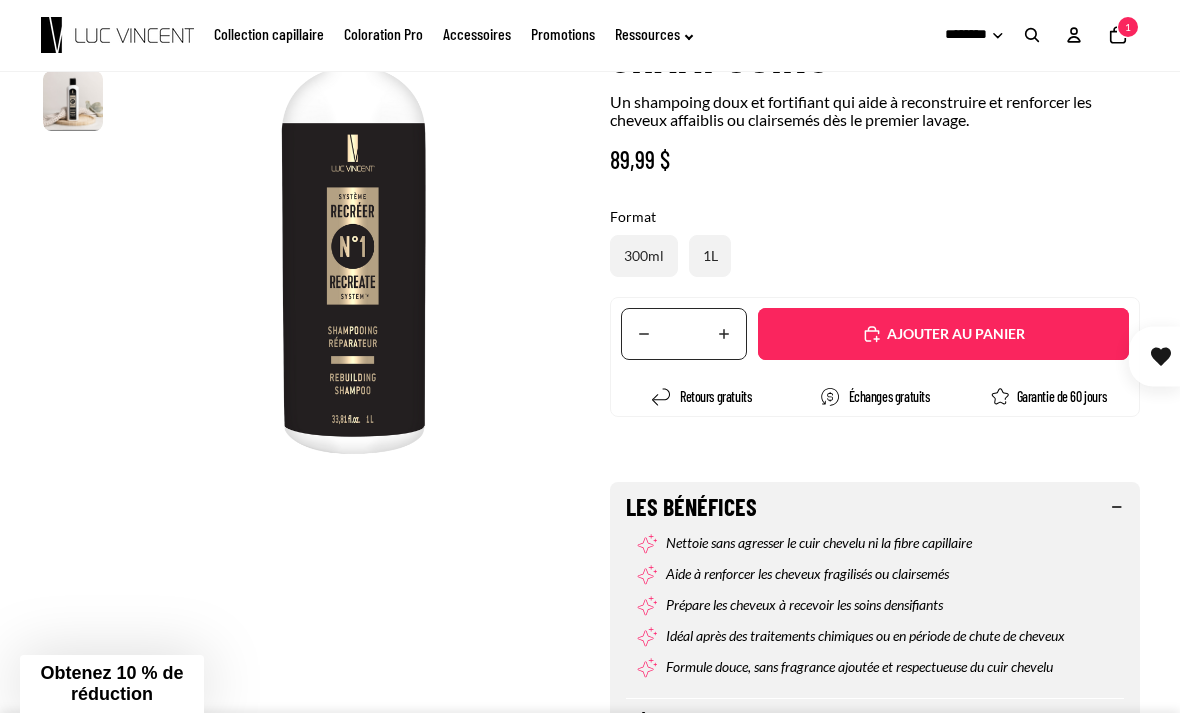 click on "Ajouté" at bounding box center [953, 334] 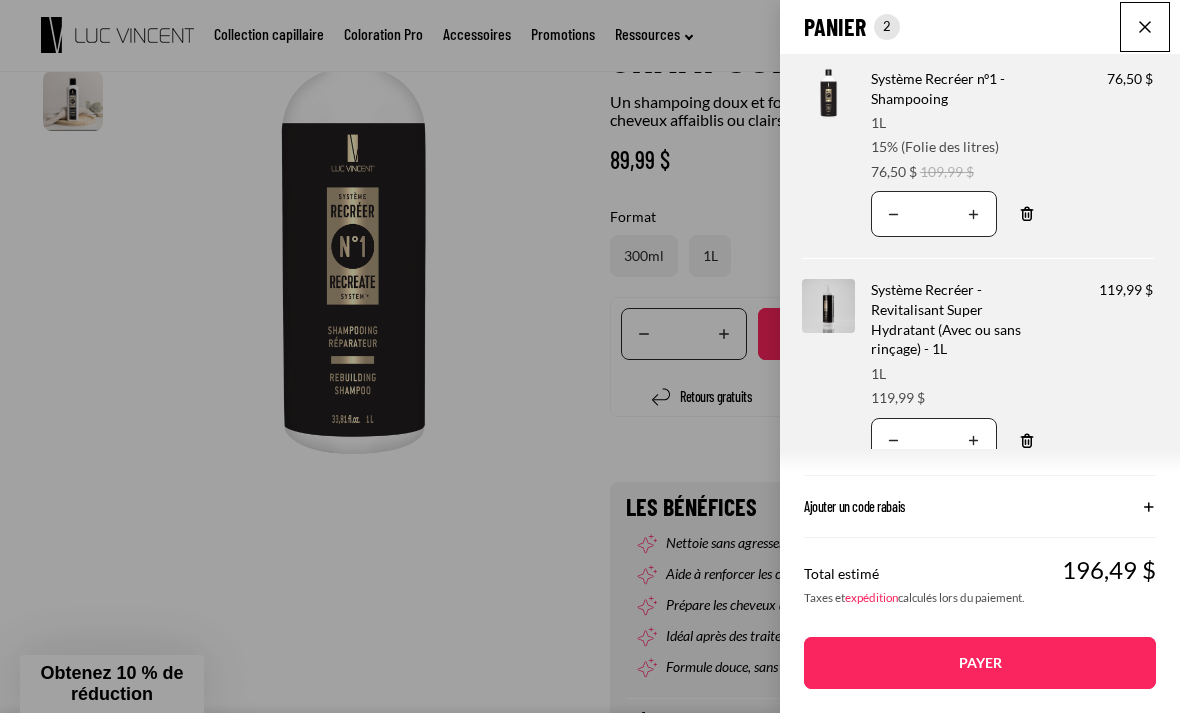 click on "Système Recréer - Revitalisant Super Hydratant (Avec ou sans rinçage) - 1L" at bounding box center (946, 319) 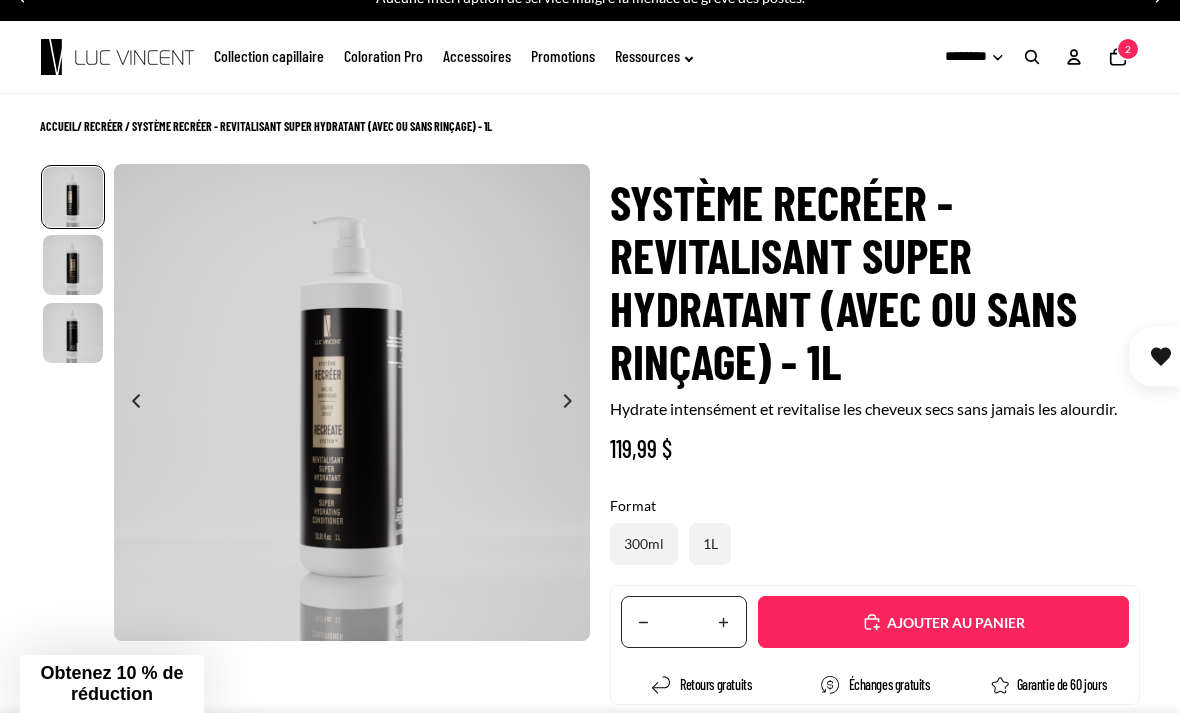 scroll, scrollTop: 32, scrollLeft: 0, axis: vertical 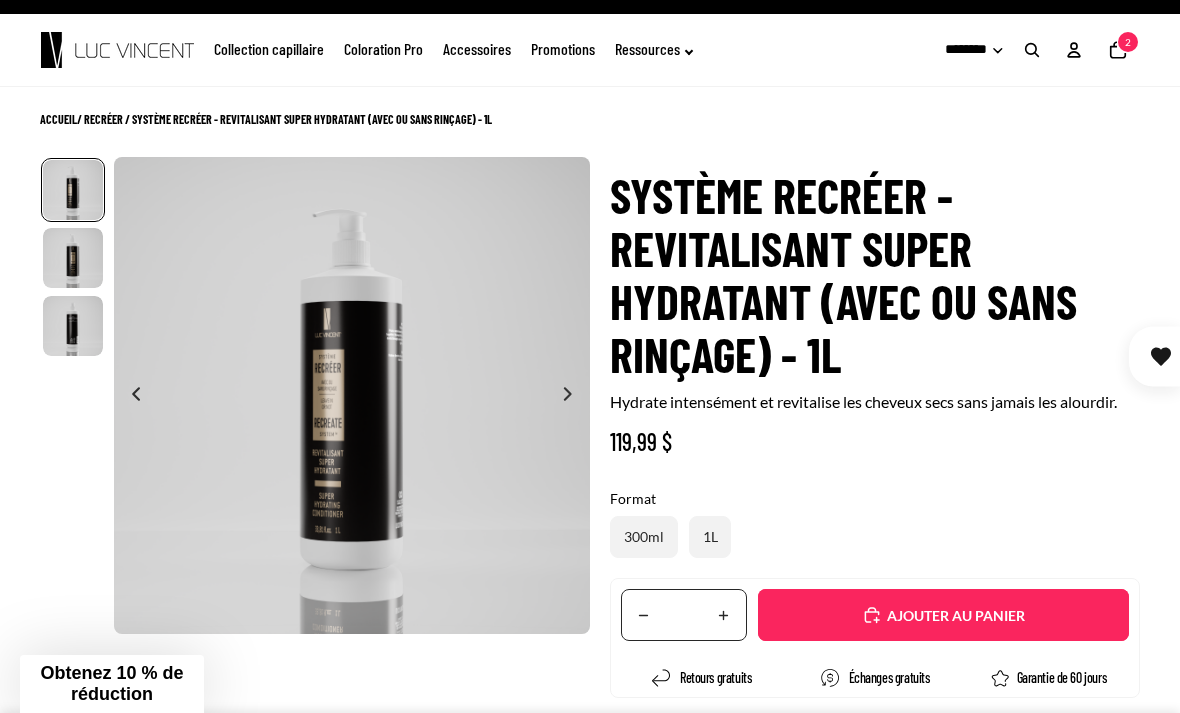click on "Ajouté" at bounding box center (943, 615) 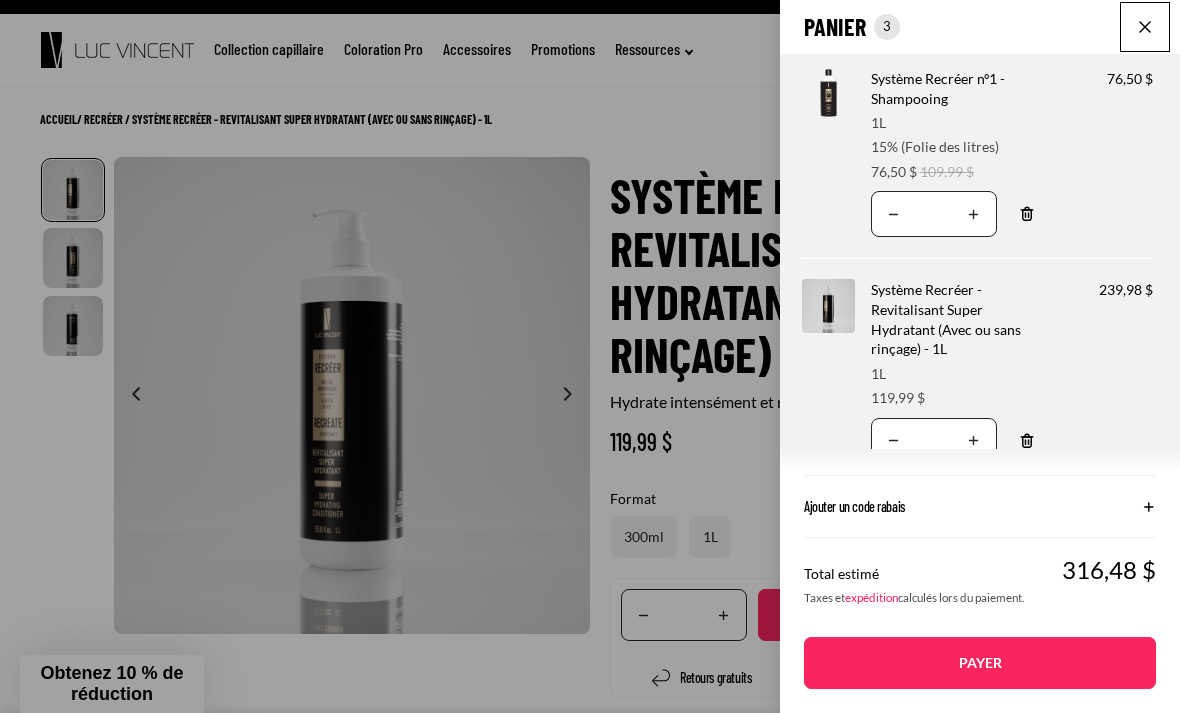 click on "Translation missing: fr.accessibility.decrease_quantity" at bounding box center [894, 441] 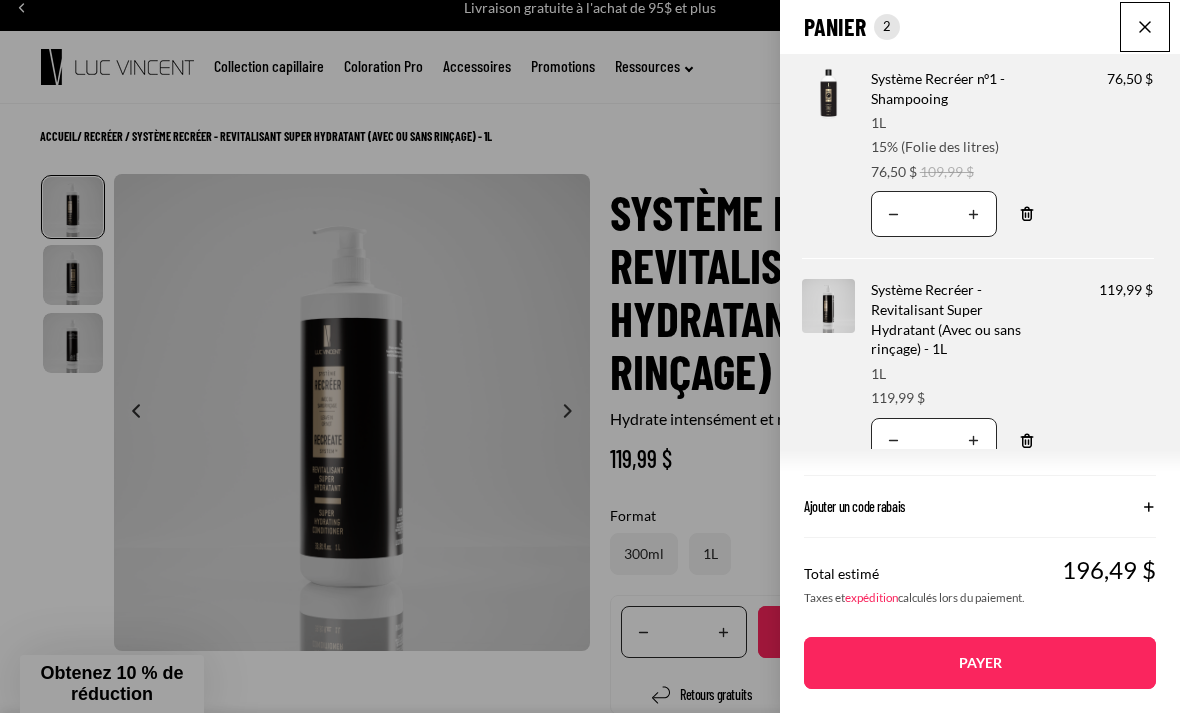 scroll, scrollTop: 0, scrollLeft: 0, axis: both 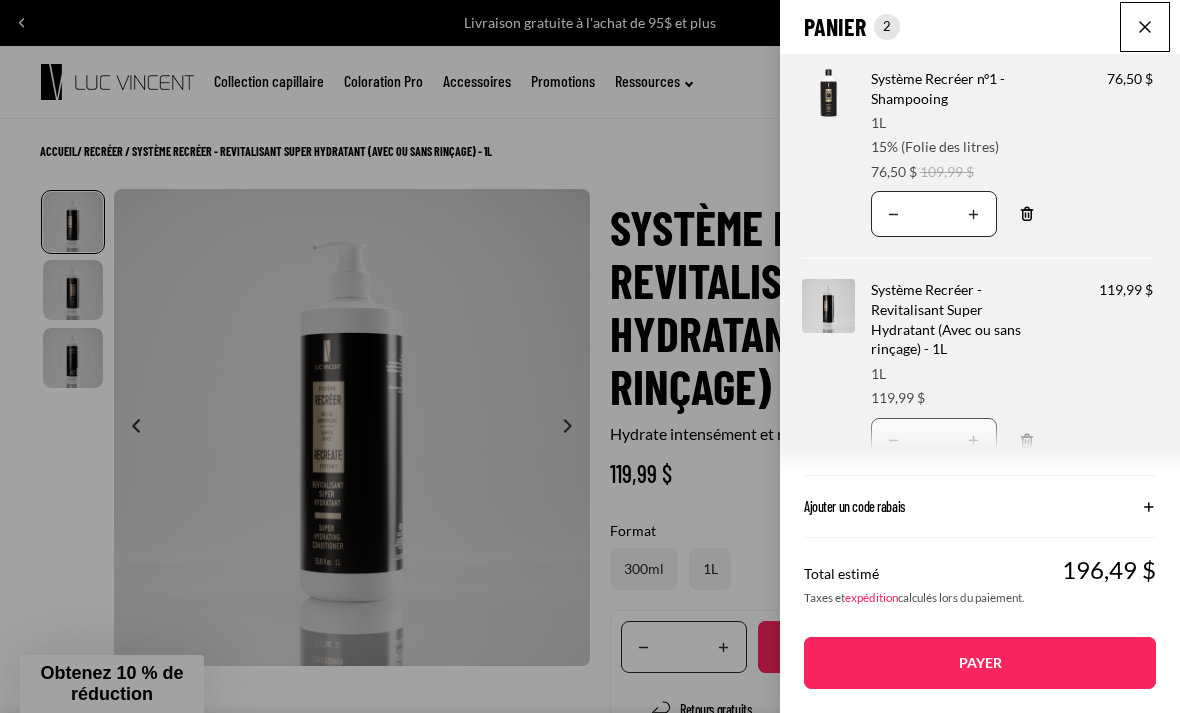 click at bounding box center [1145, 27] 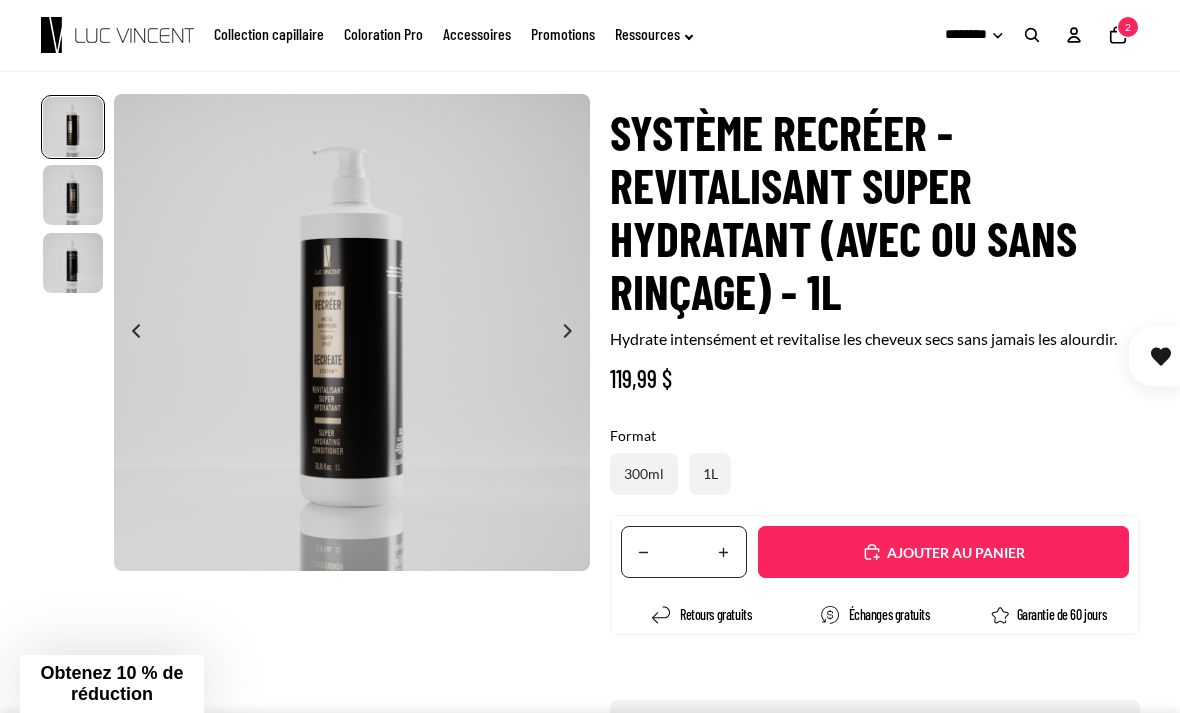 scroll, scrollTop: 0, scrollLeft: 0, axis: both 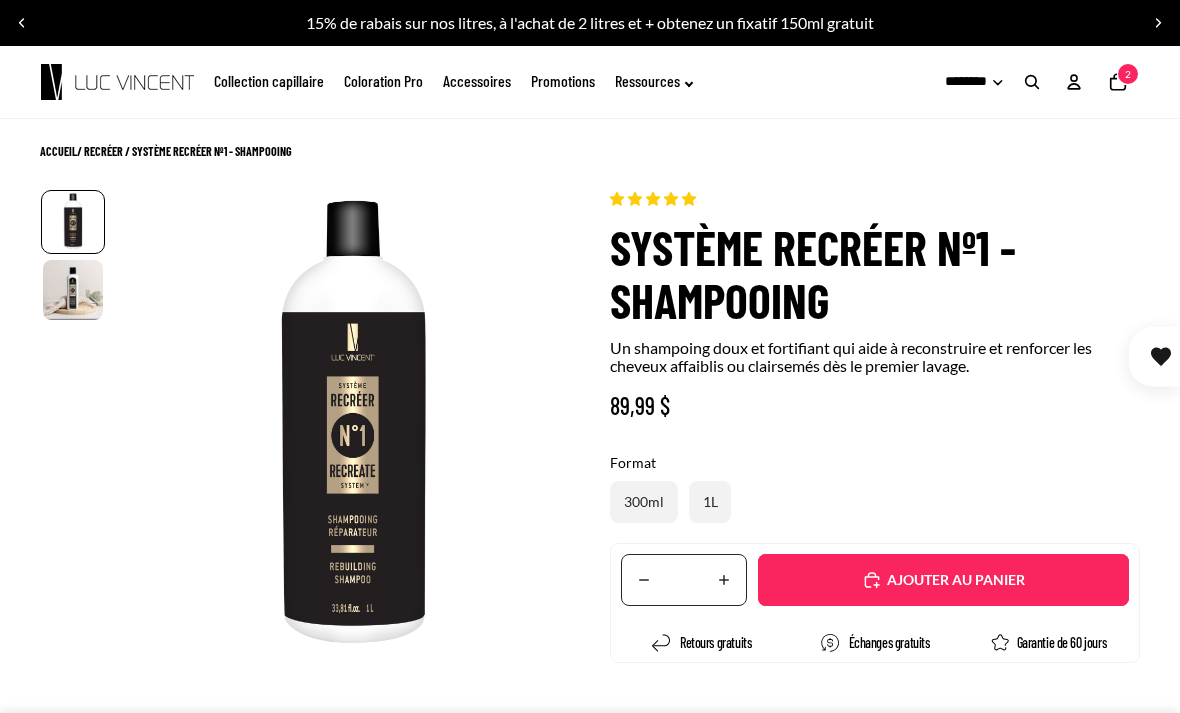 select on "**********" 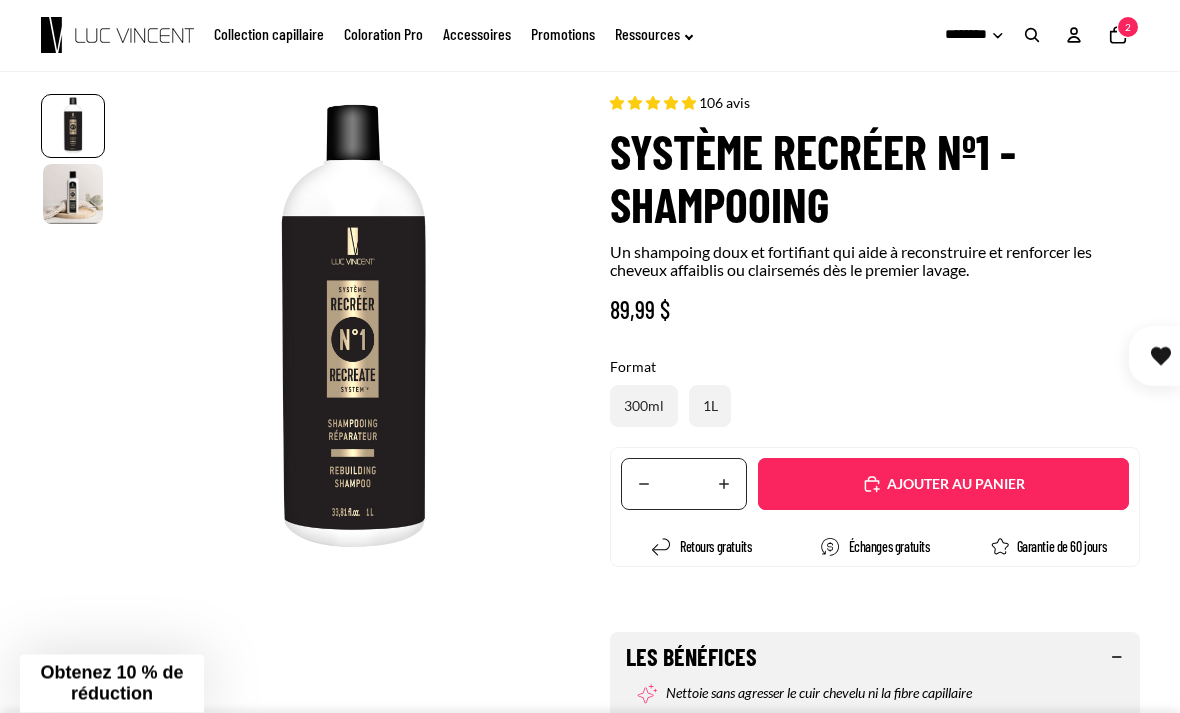 scroll, scrollTop: 0, scrollLeft: 0, axis: both 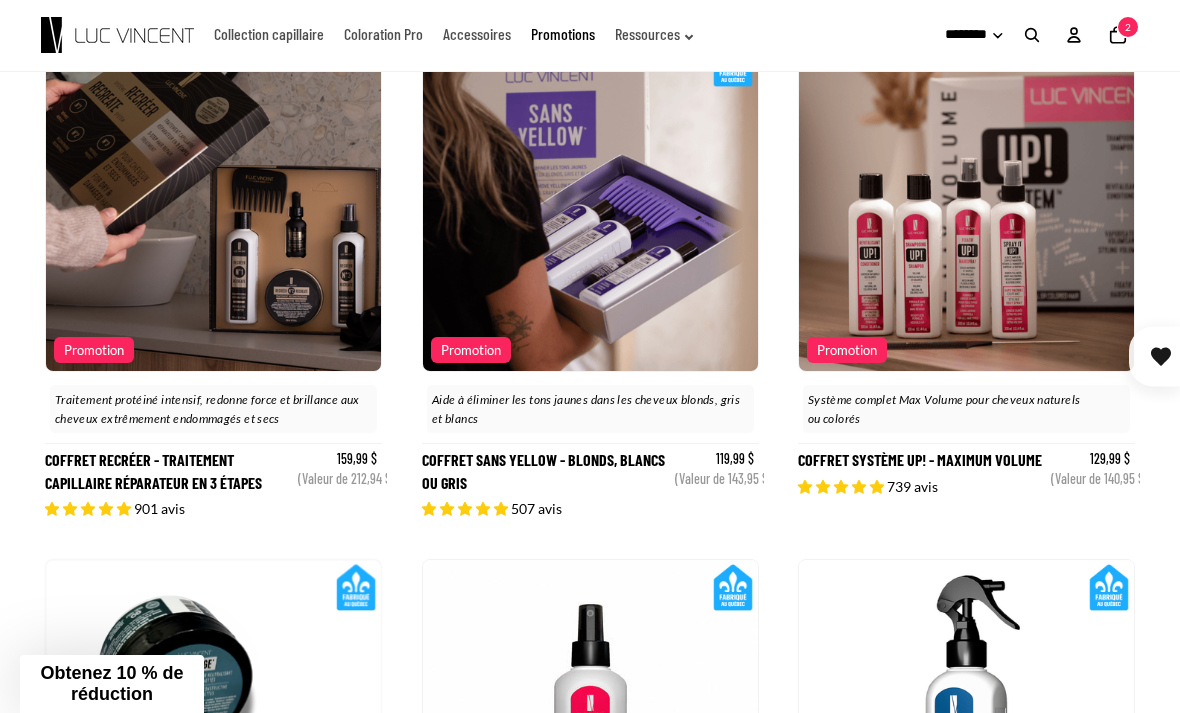 click on "Coffret Recréer - Traitement Capillaire Réparateur en 3 étapes" at bounding box center [213, 277] 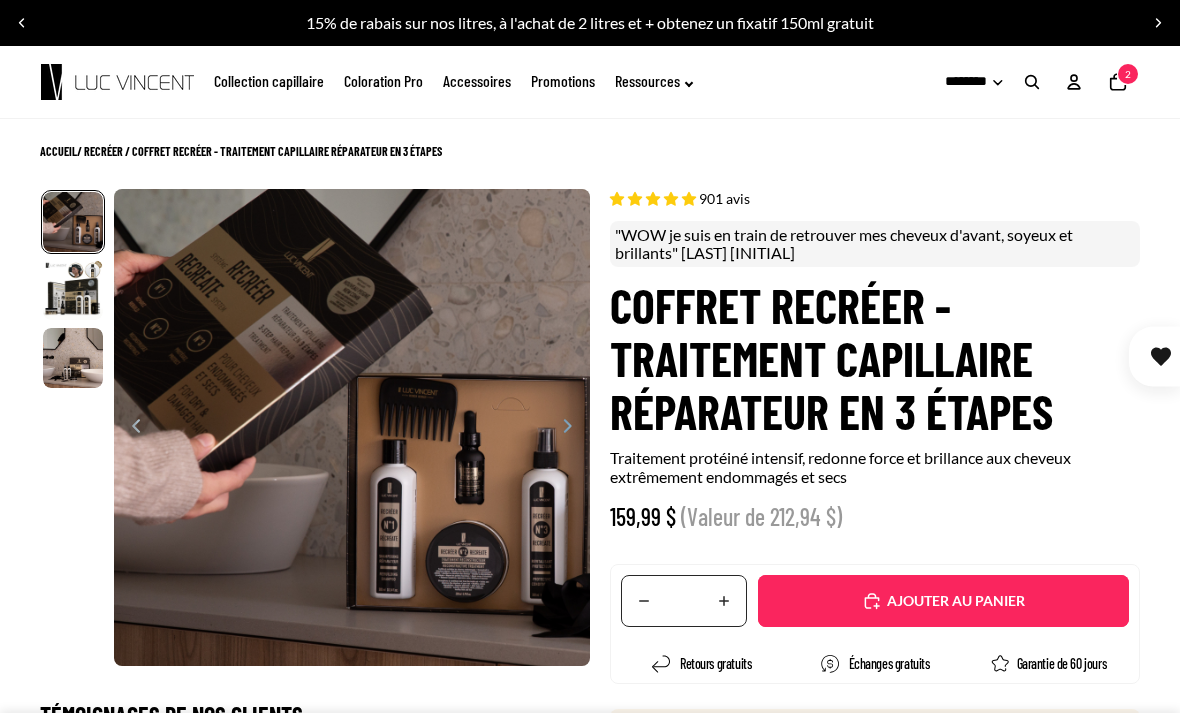 scroll, scrollTop: 0, scrollLeft: 0, axis: both 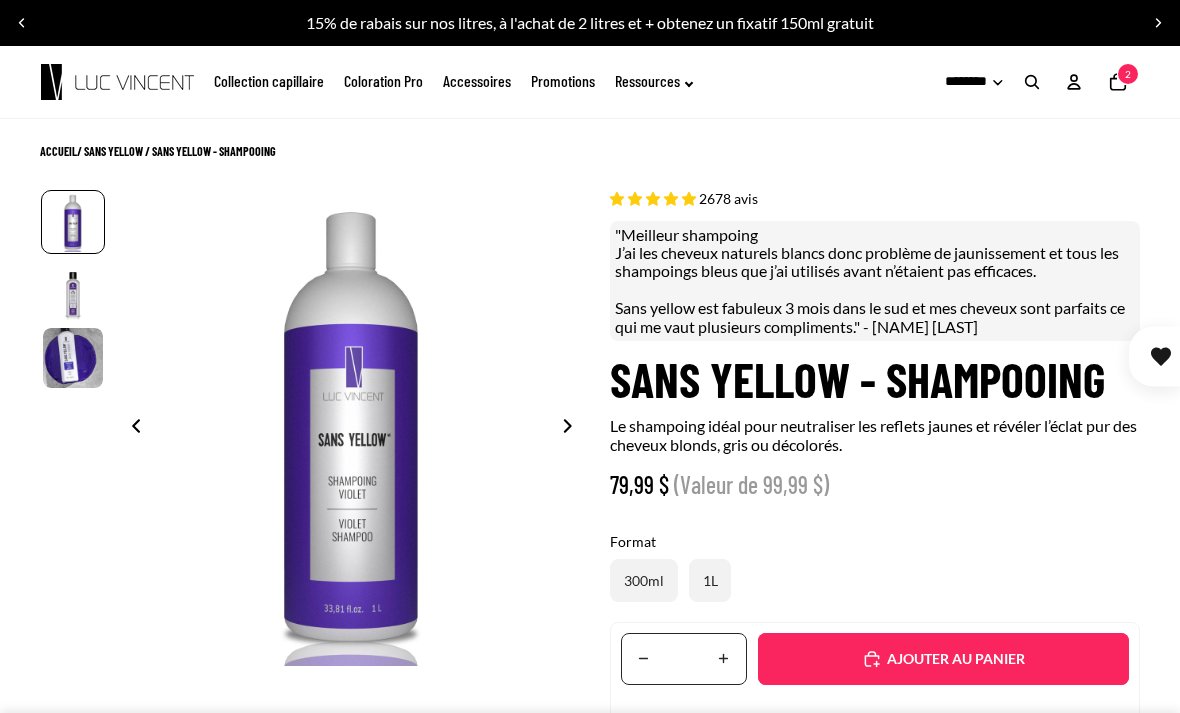 select on "**********" 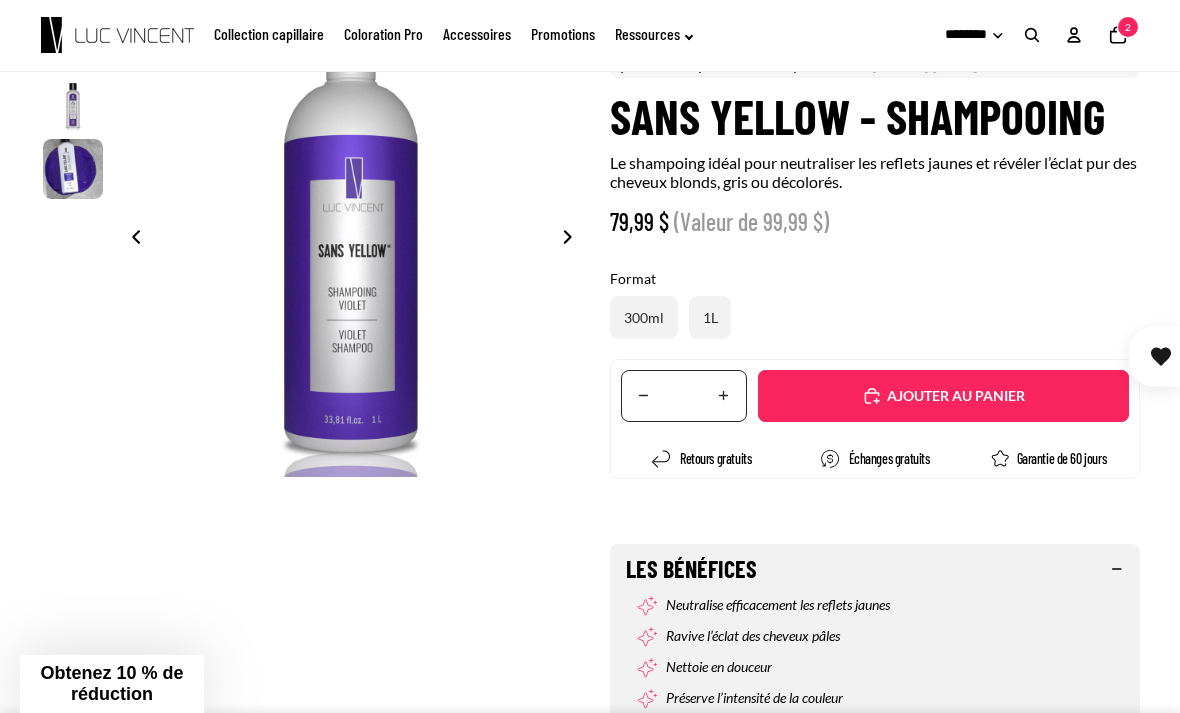 scroll, scrollTop: 262, scrollLeft: 0, axis: vertical 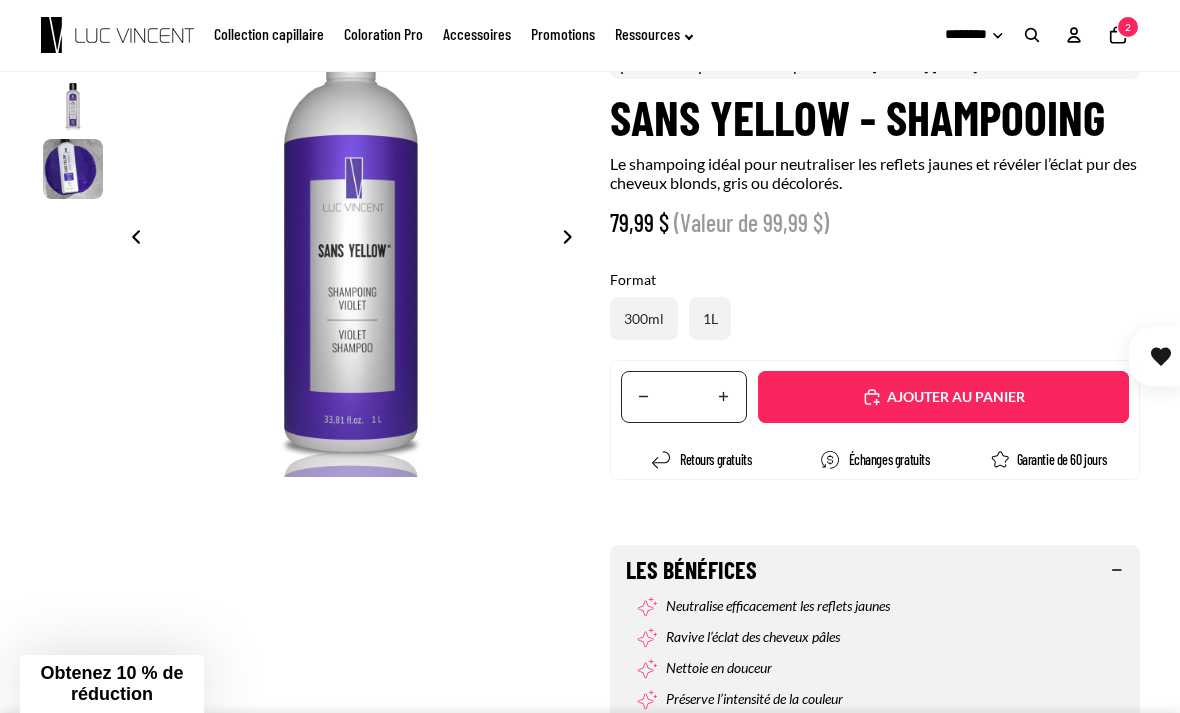 click on "Ajouté" at bounding box center [943, 397] 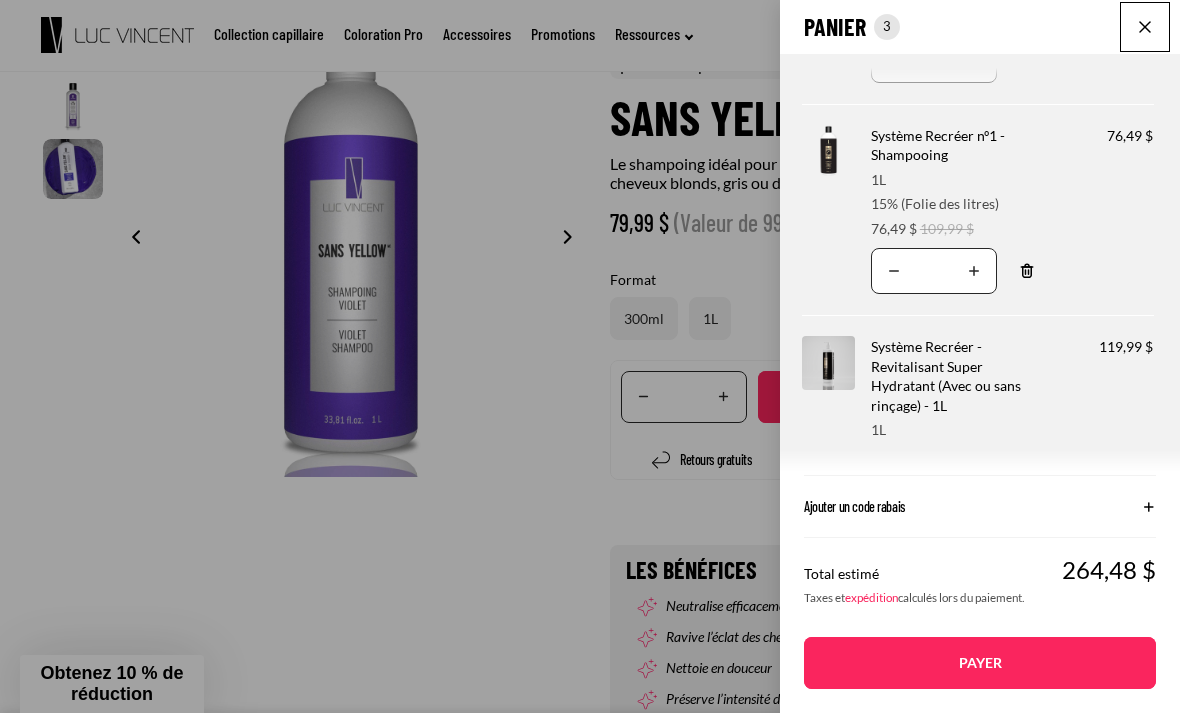 click on "Remove" at bounding box center (1027, 497) 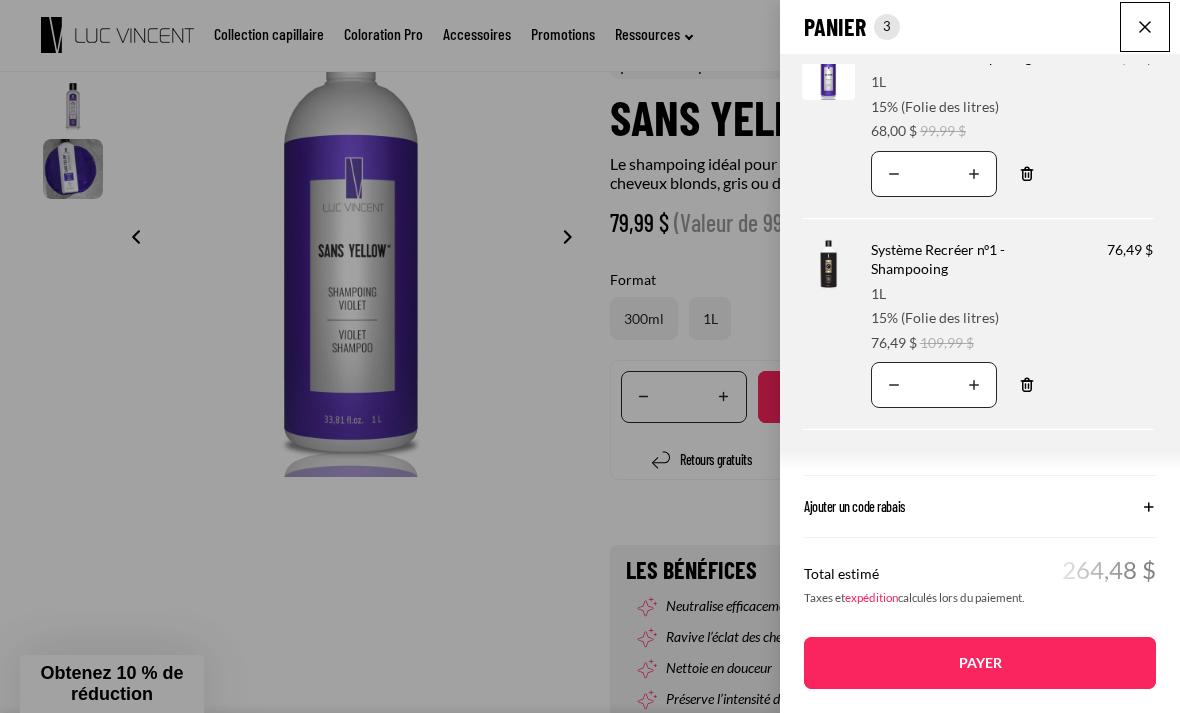 scroll, scrollTop: 0, scrollLeft: 0, axis: both 